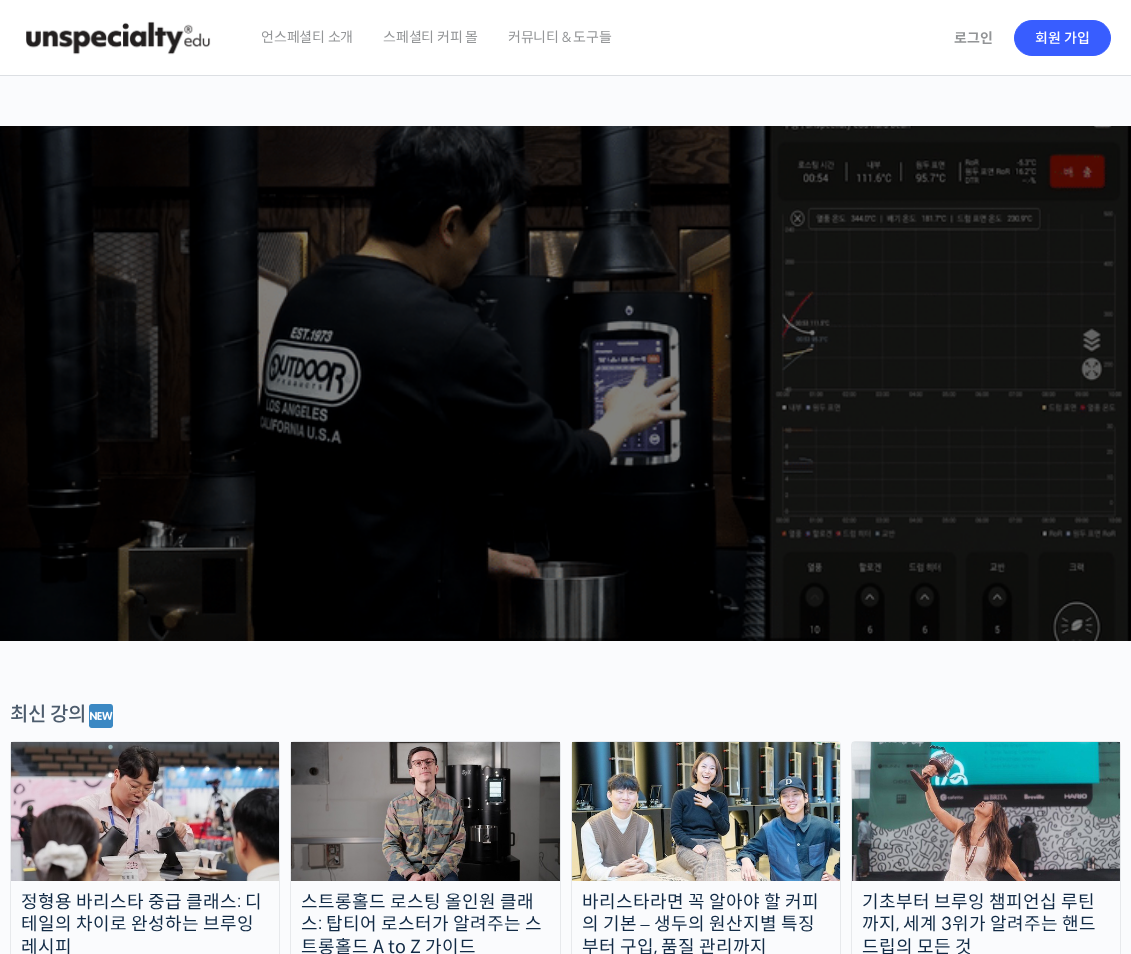 scroll, scrollTop: 0, scrollLeft: 0, axis: both 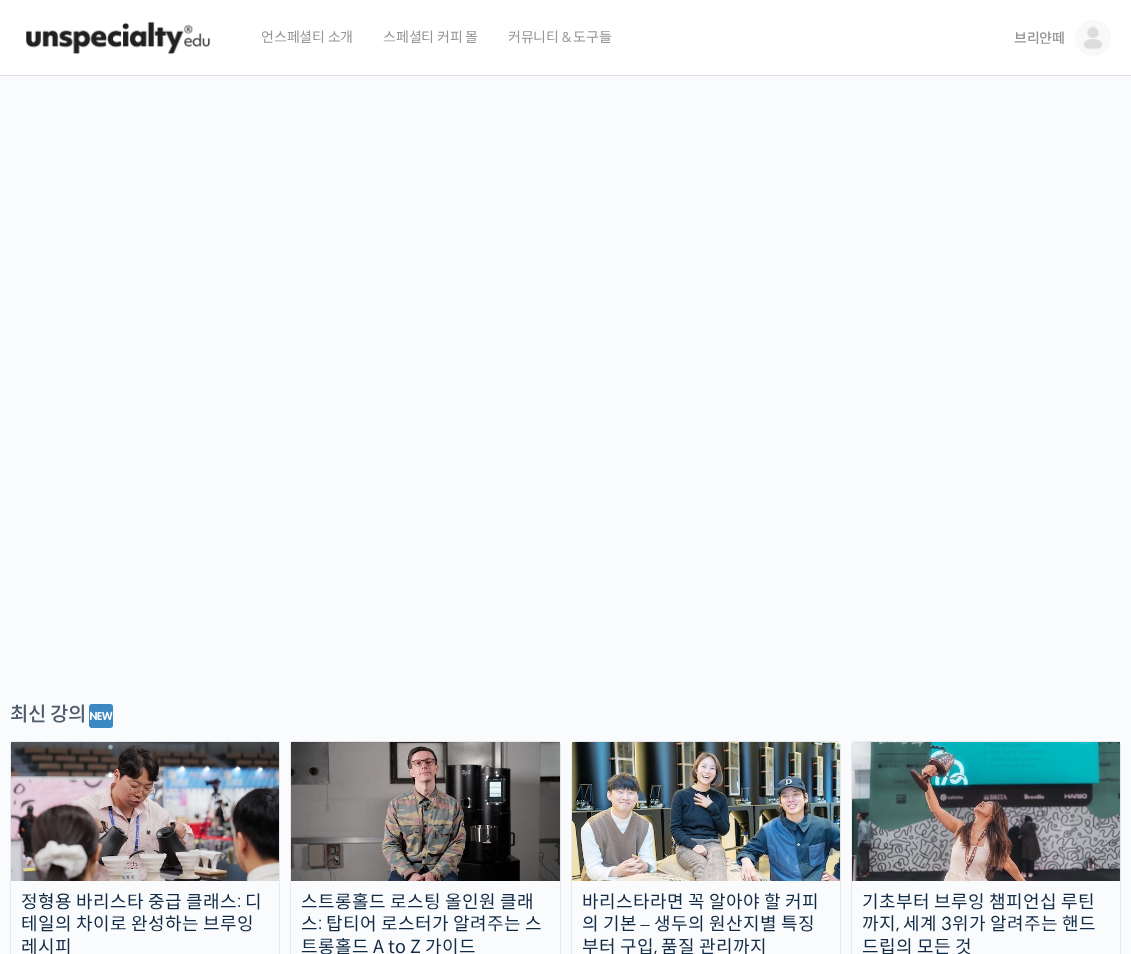 click at bounding box center (1093, 38) 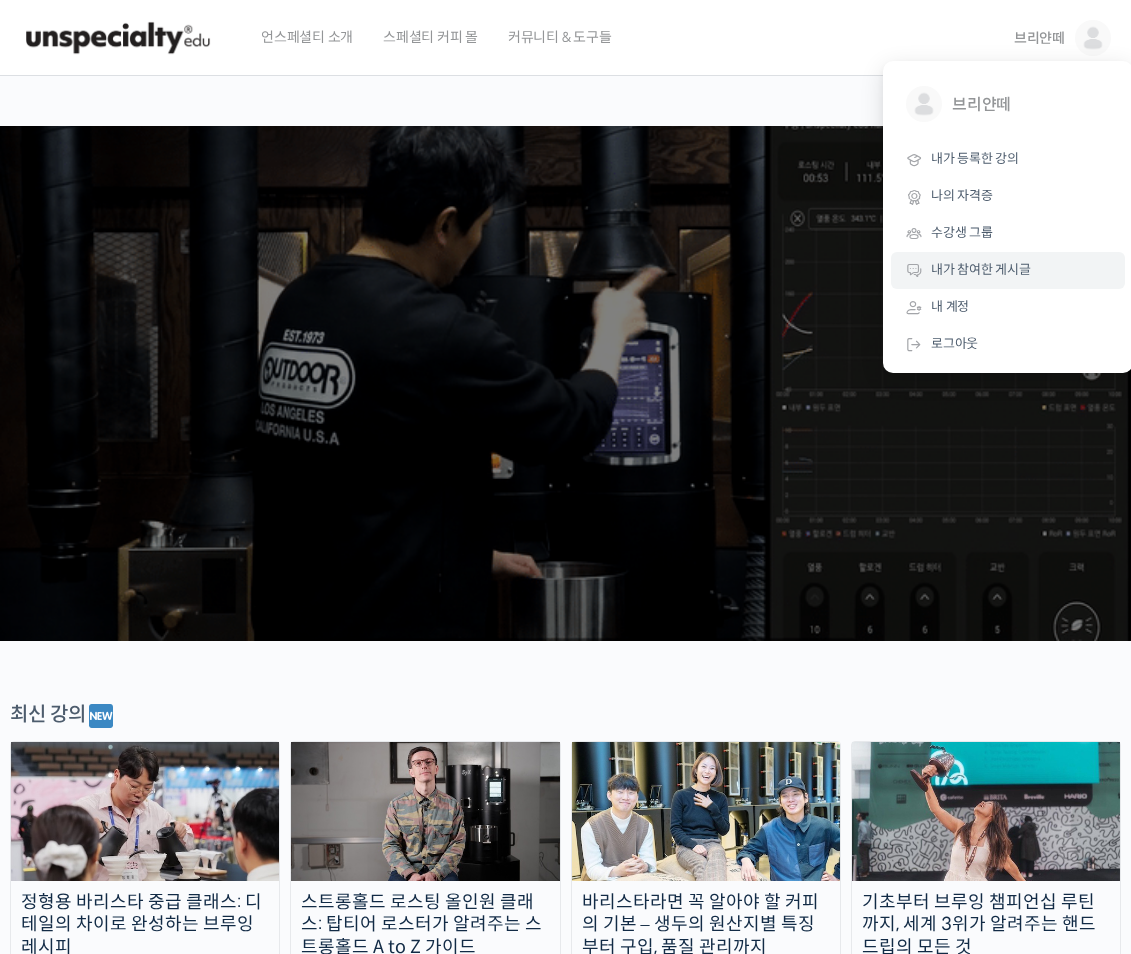 click on "내가 참여한 게시글" at bounding box center [981, 269] 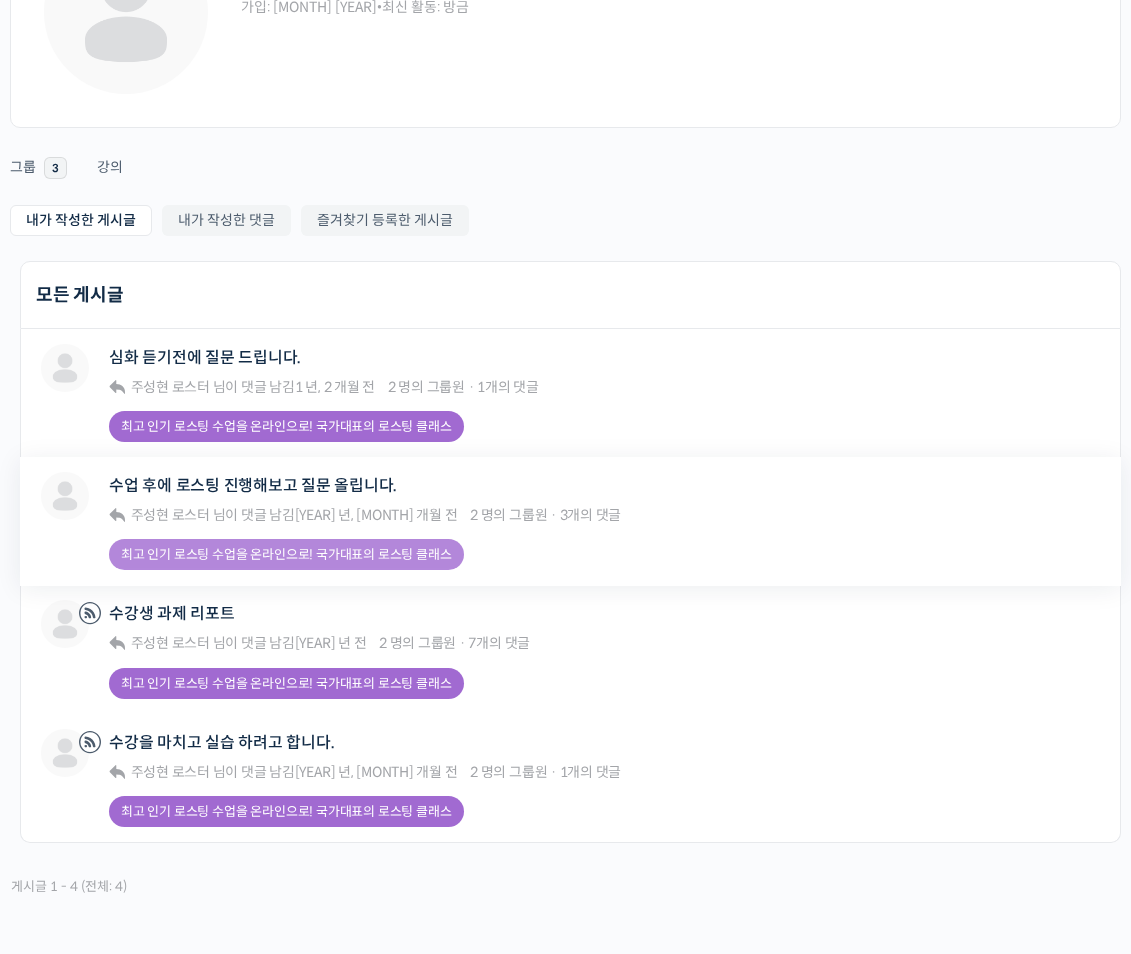 scroll, scrollTop: 200, scrollLeft: 0, axis: vertical 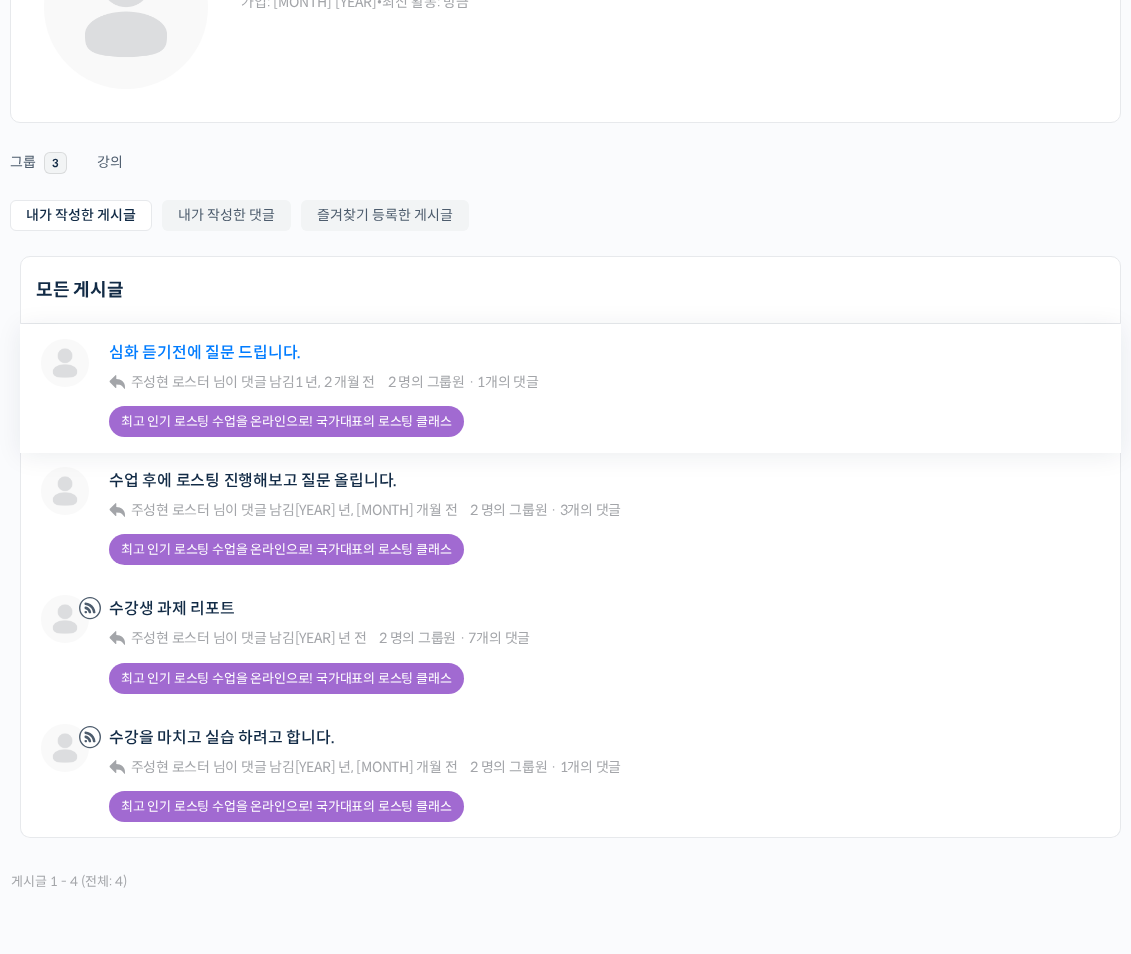 click on "심화 듣기전에 질문 드립니다." at bounding box center (205, 352) 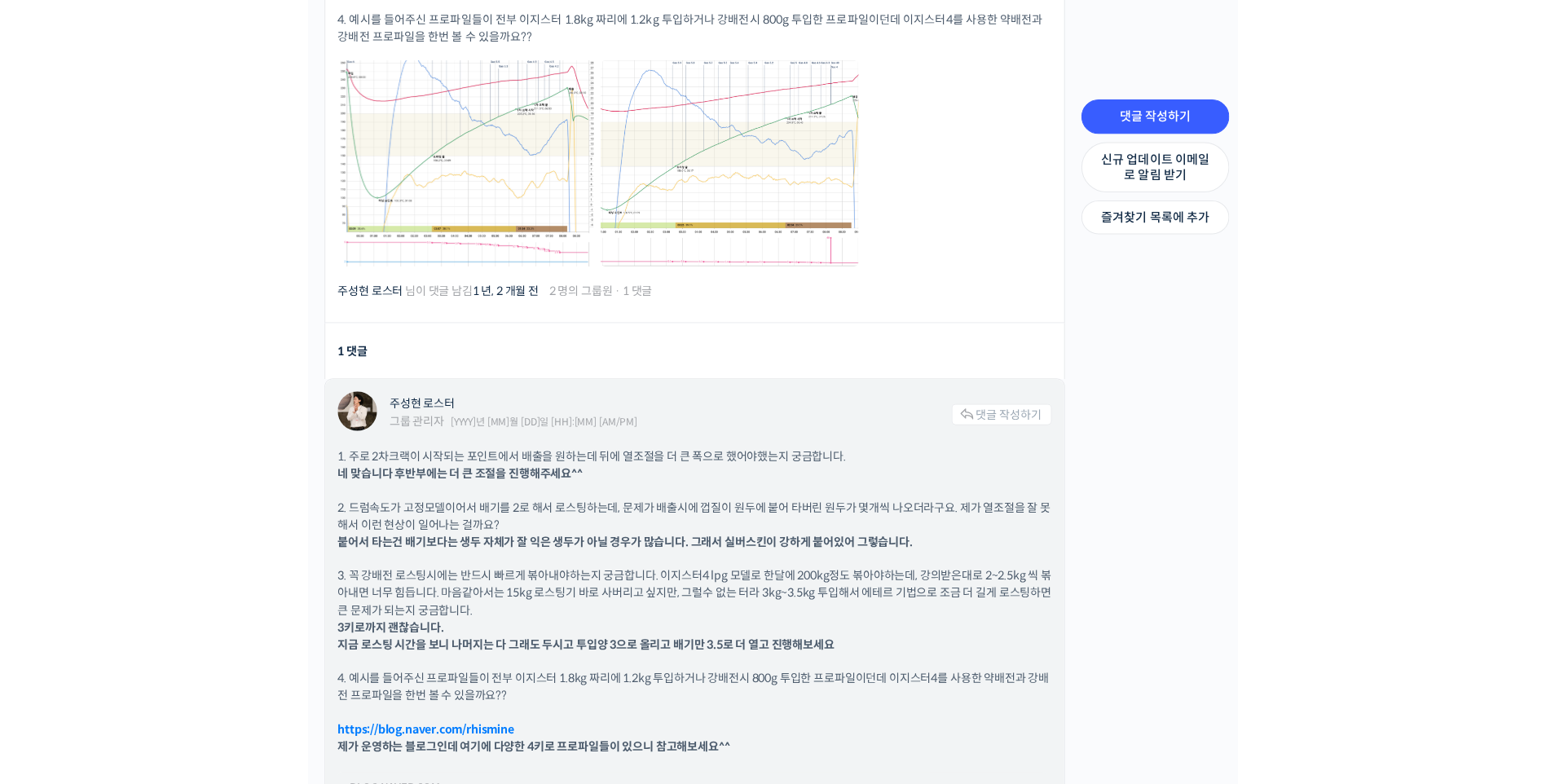 scroll, scrollTop: 2037, scrollLeft: 0, axis: vertical 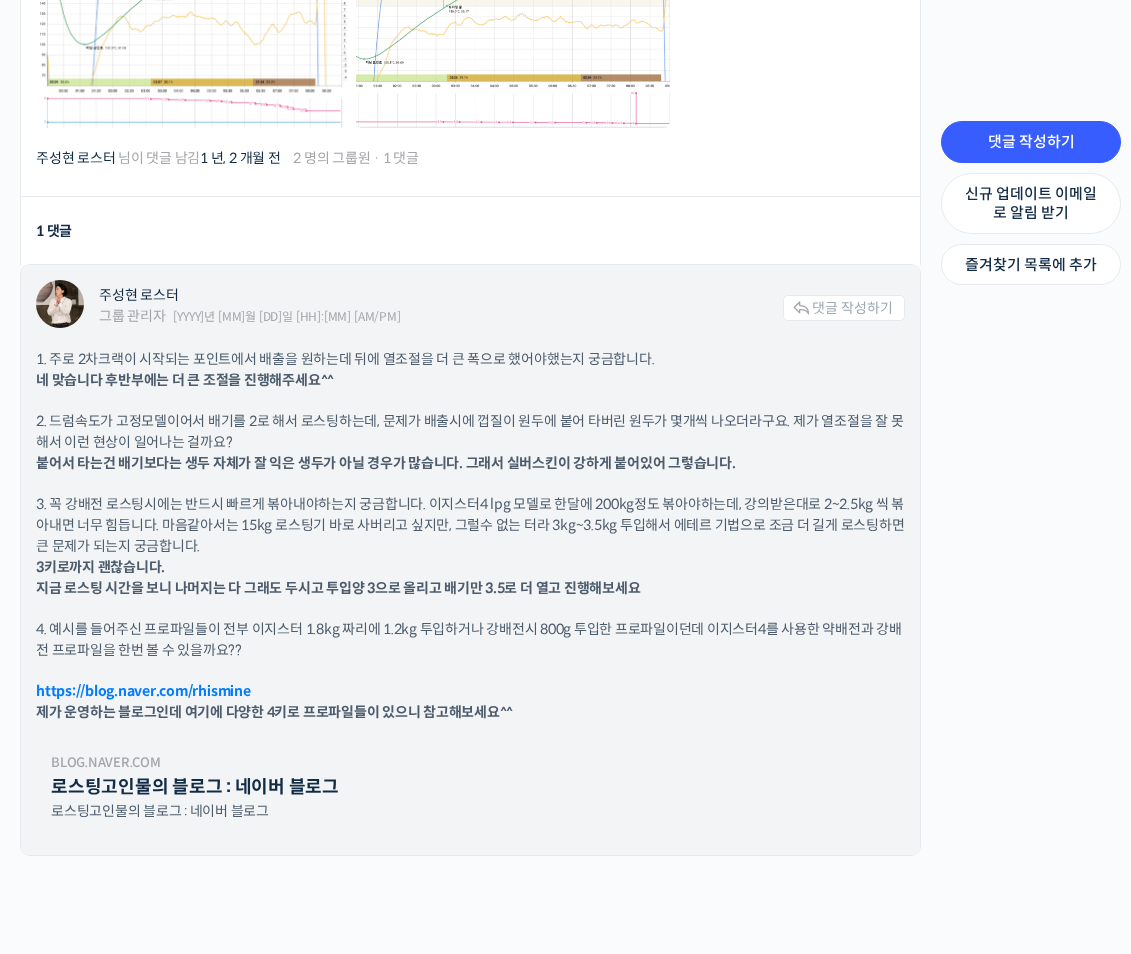 click on "https://blog.naver.com/[USERNAME] 제가 운영하는 블로그인데 여기에 다양한 4키로 프로파일들이 있으니 참고해보세요^^" at bounding box center (470, 702) 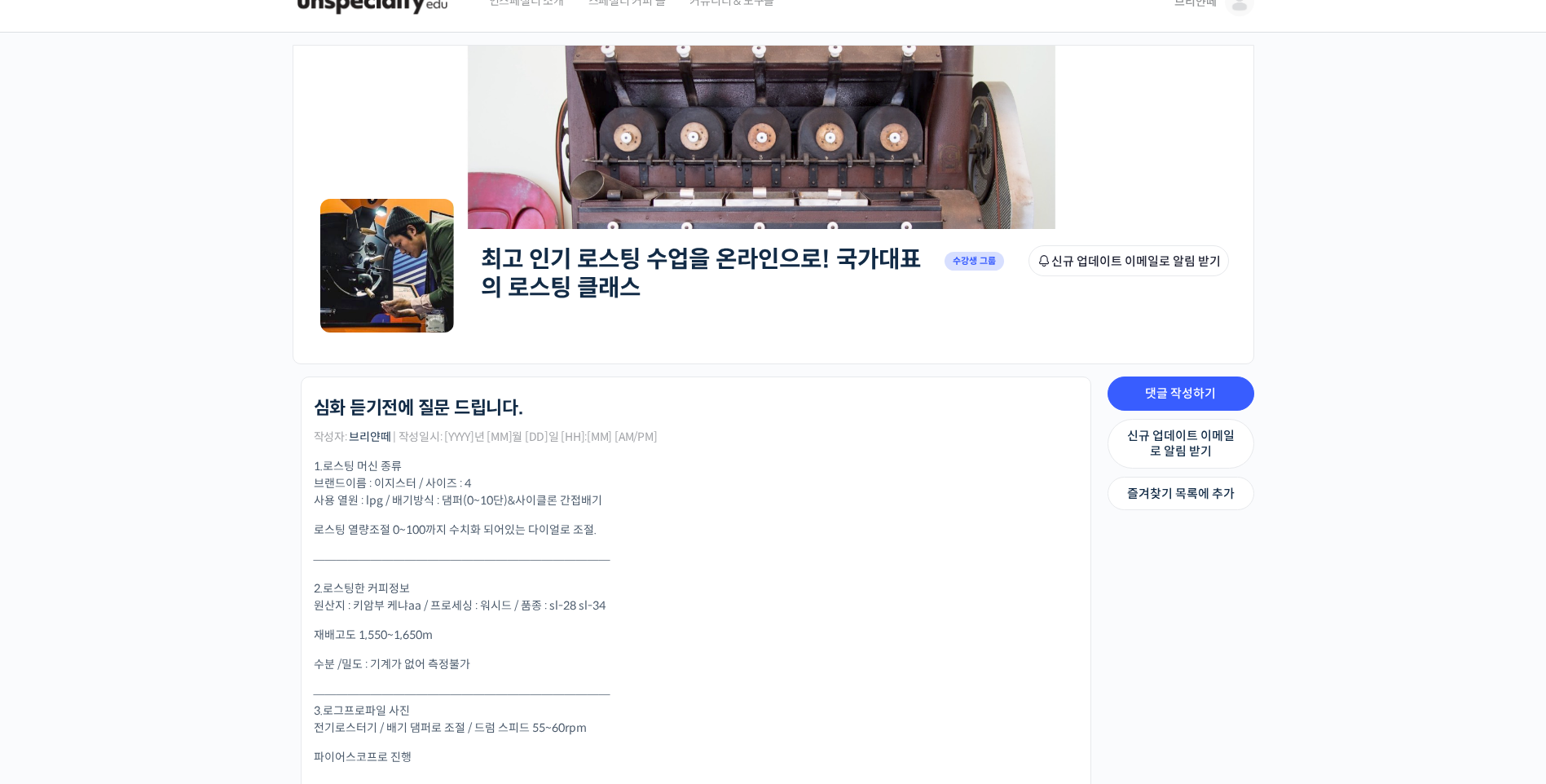 scroll, scrollTop: 0, scrollLeft: 0, axis: both 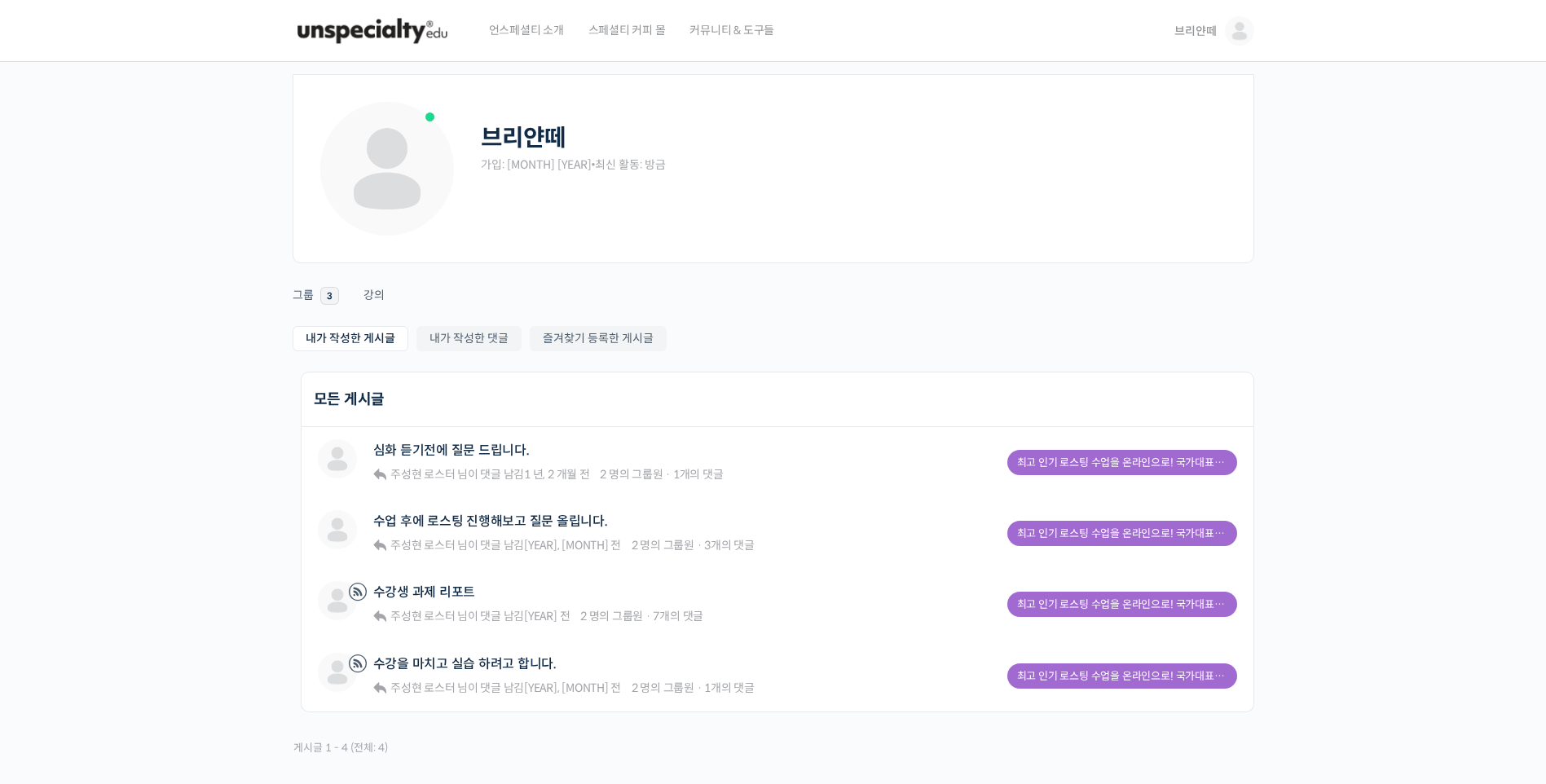 drag, startPoint x: 597, startPoint y: 81, endPoint x: 607, endPoint y: 161, distance: 80.622577 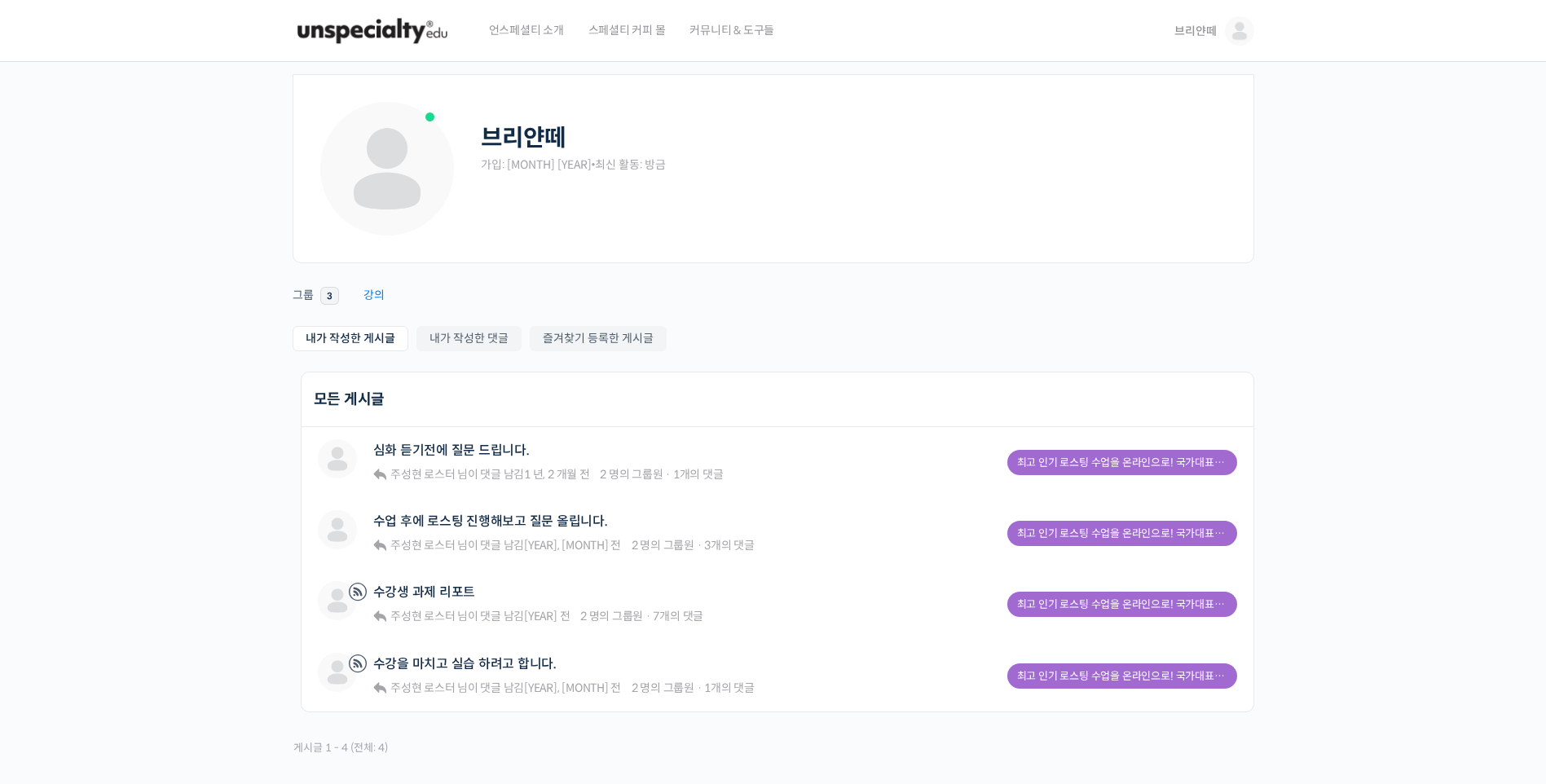 click on "강의" at bounding box center [374, 300] 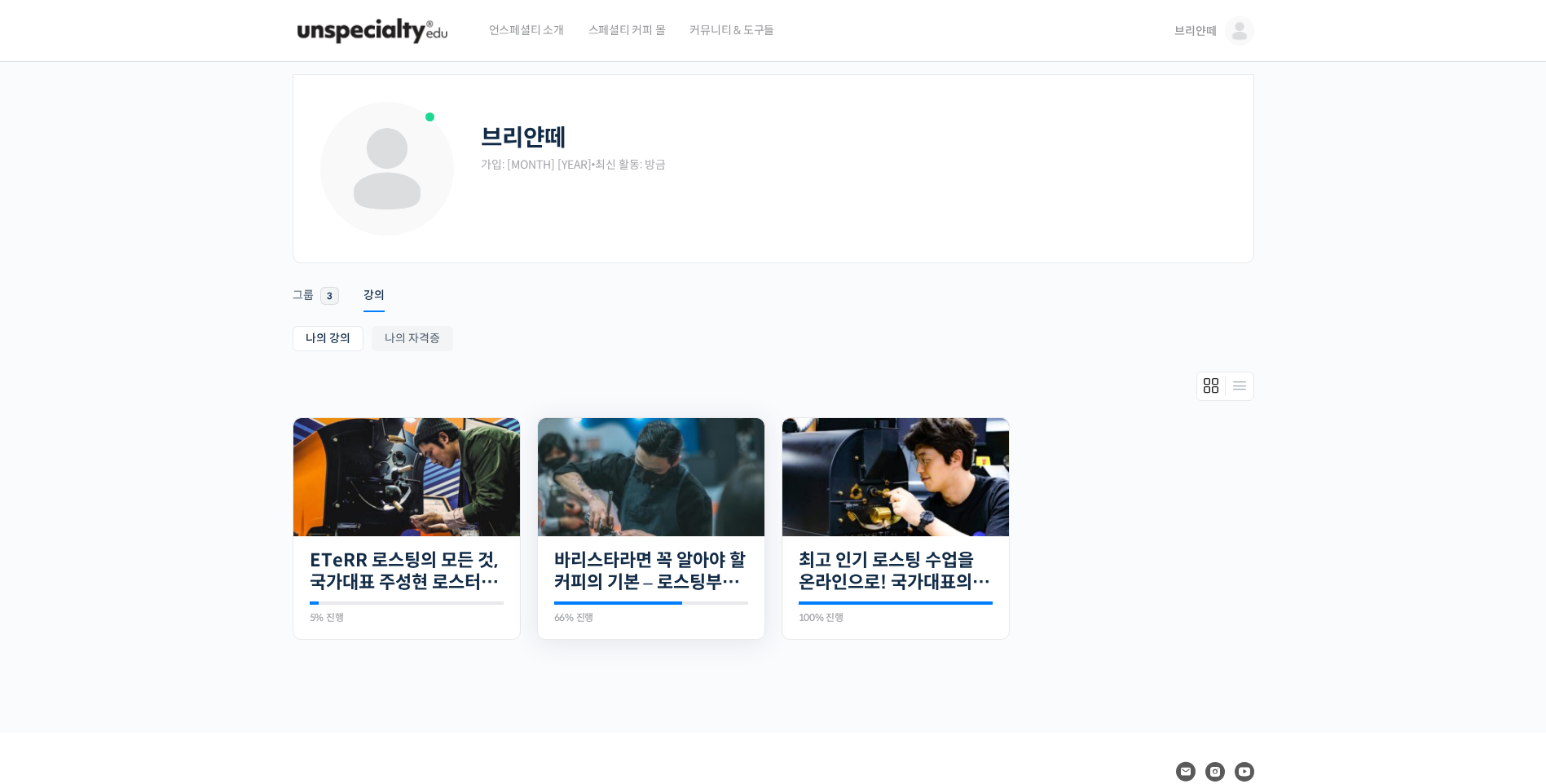 scroll, scrollTop: 0, scrollLeft: 0, axis: both 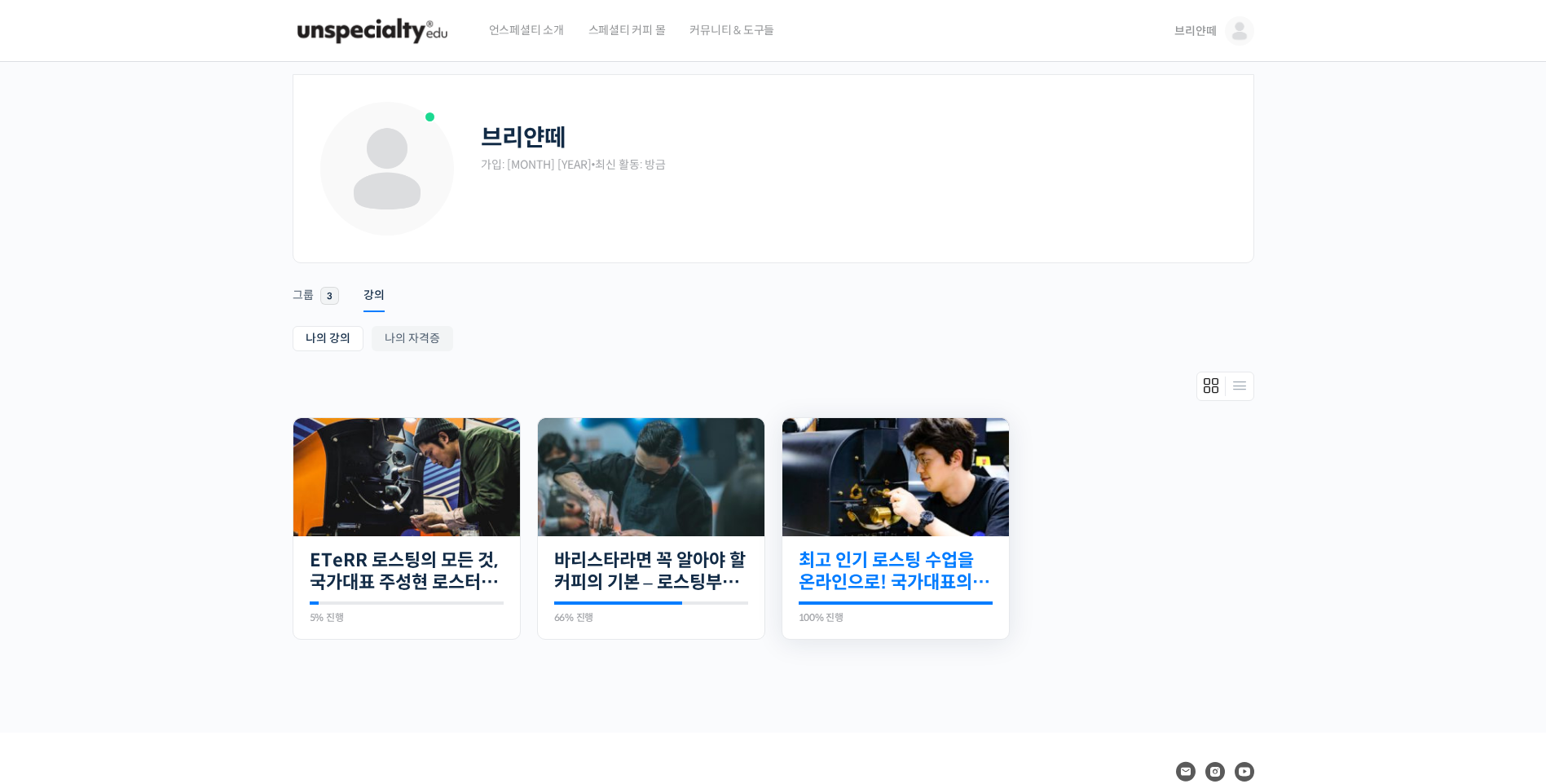 click on "최고 인기 로스팅 수업을 온라인으로! 국가대표의 로스팅 클래스" at bounding box center [896, 571] 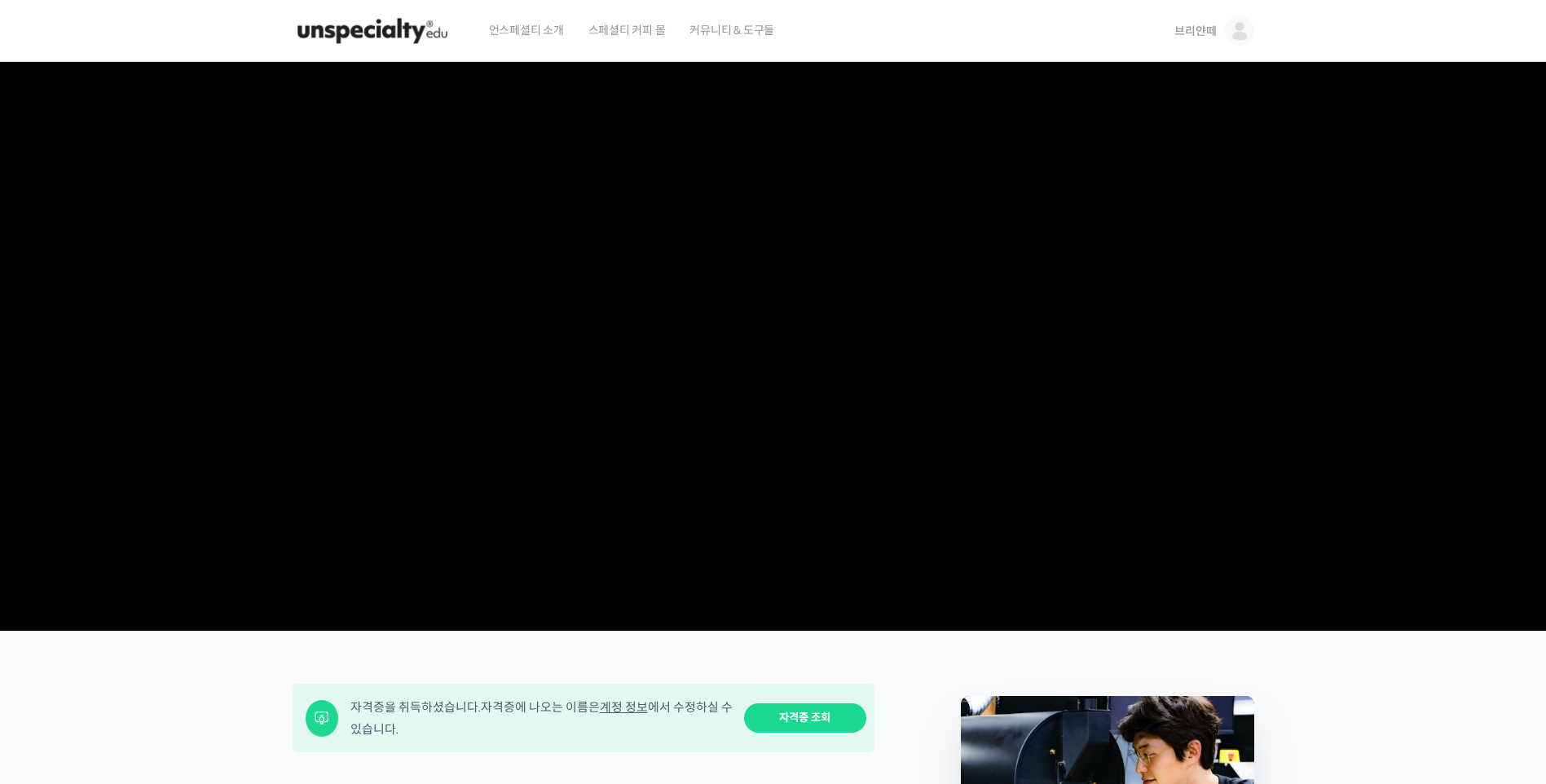 scroll, scrollTop: 0, scrollLeft: 0, axis: both 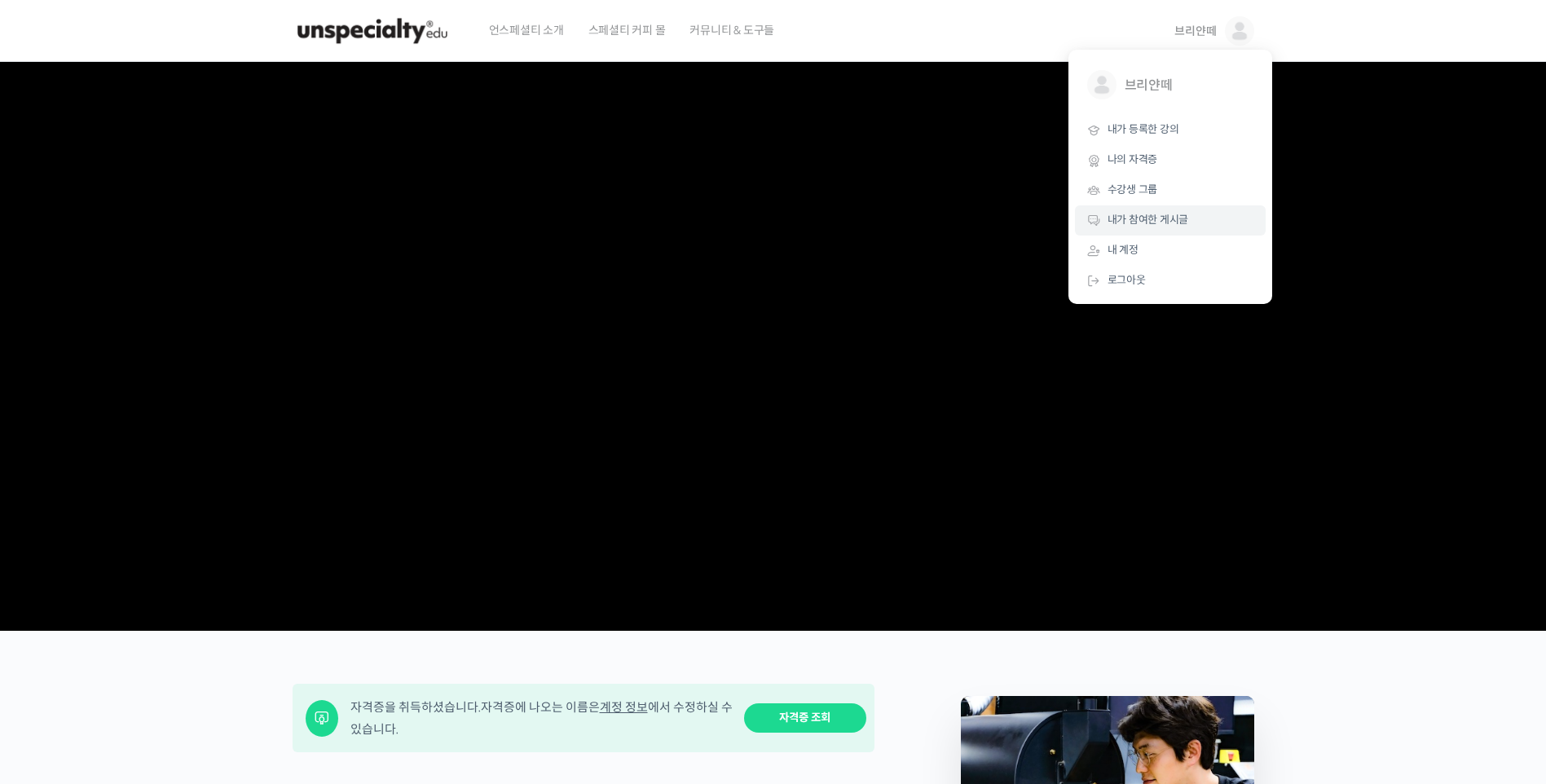 click on "내가 참여한 게시글" at bounding box center [1148, 219] 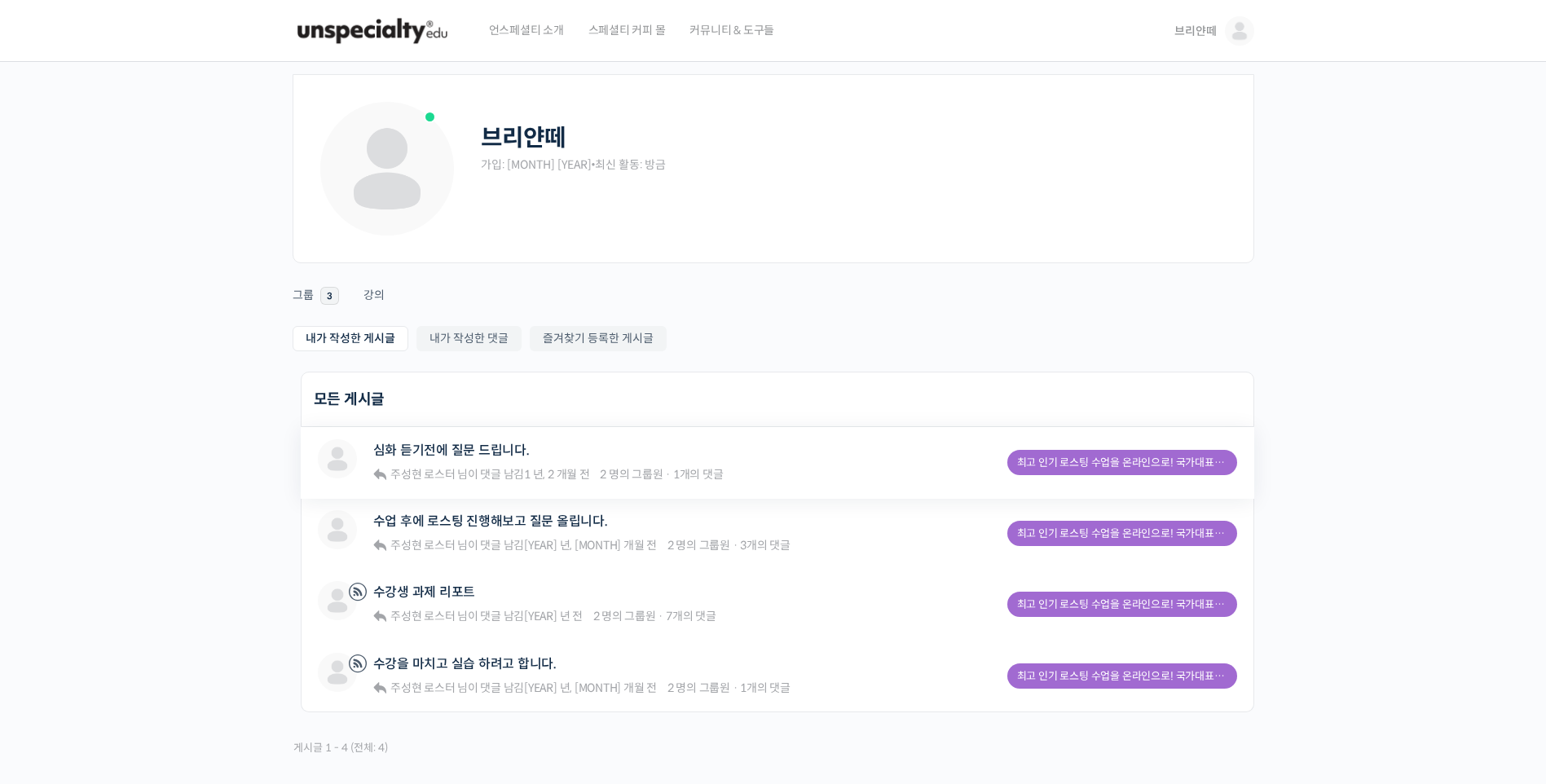 scroll, scrollTop: 0, scrollLeft: 0, axis: both 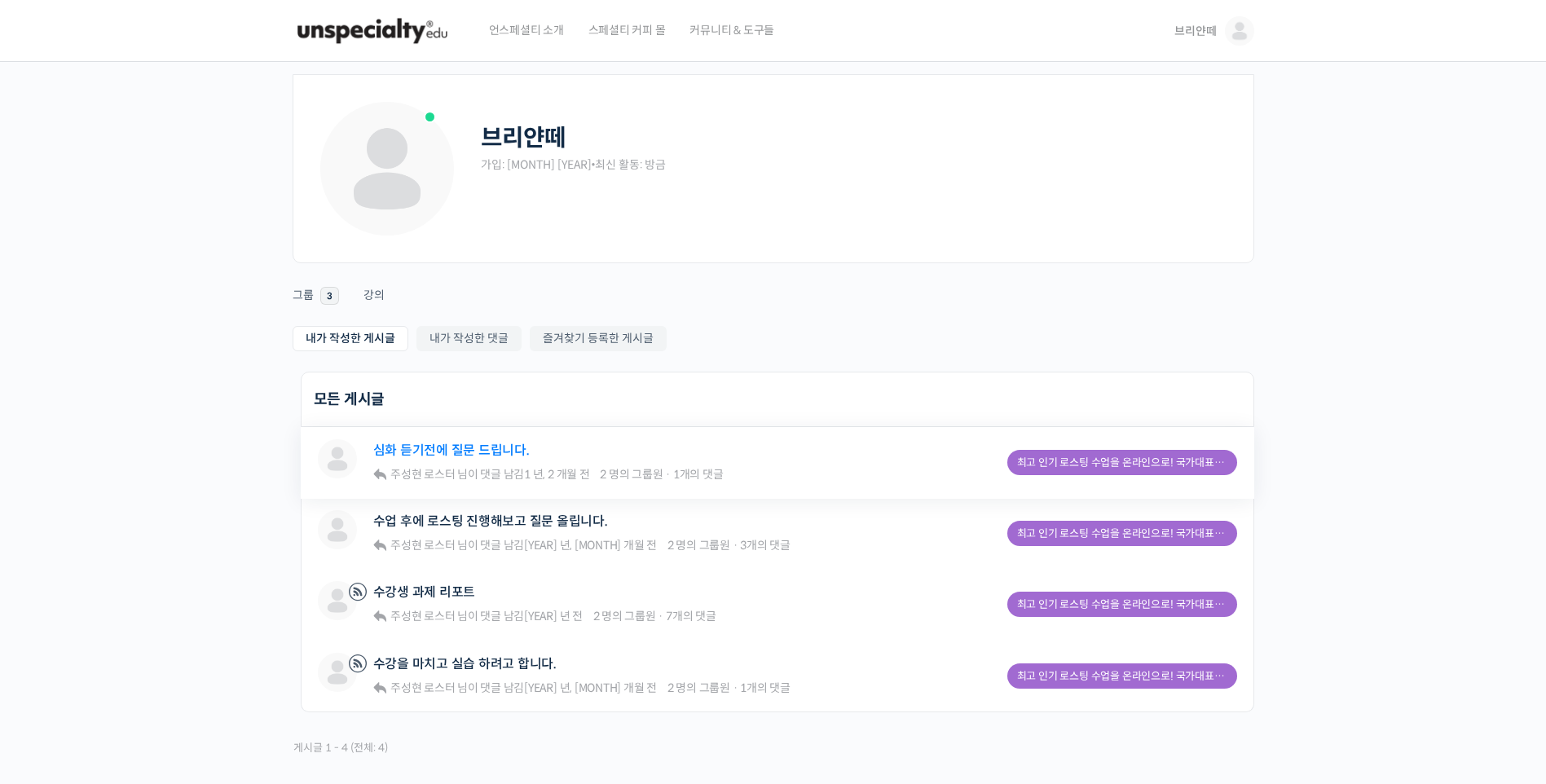 click on "심화 듣기전에 질문 드립니다." at bounding box center [451, 450] 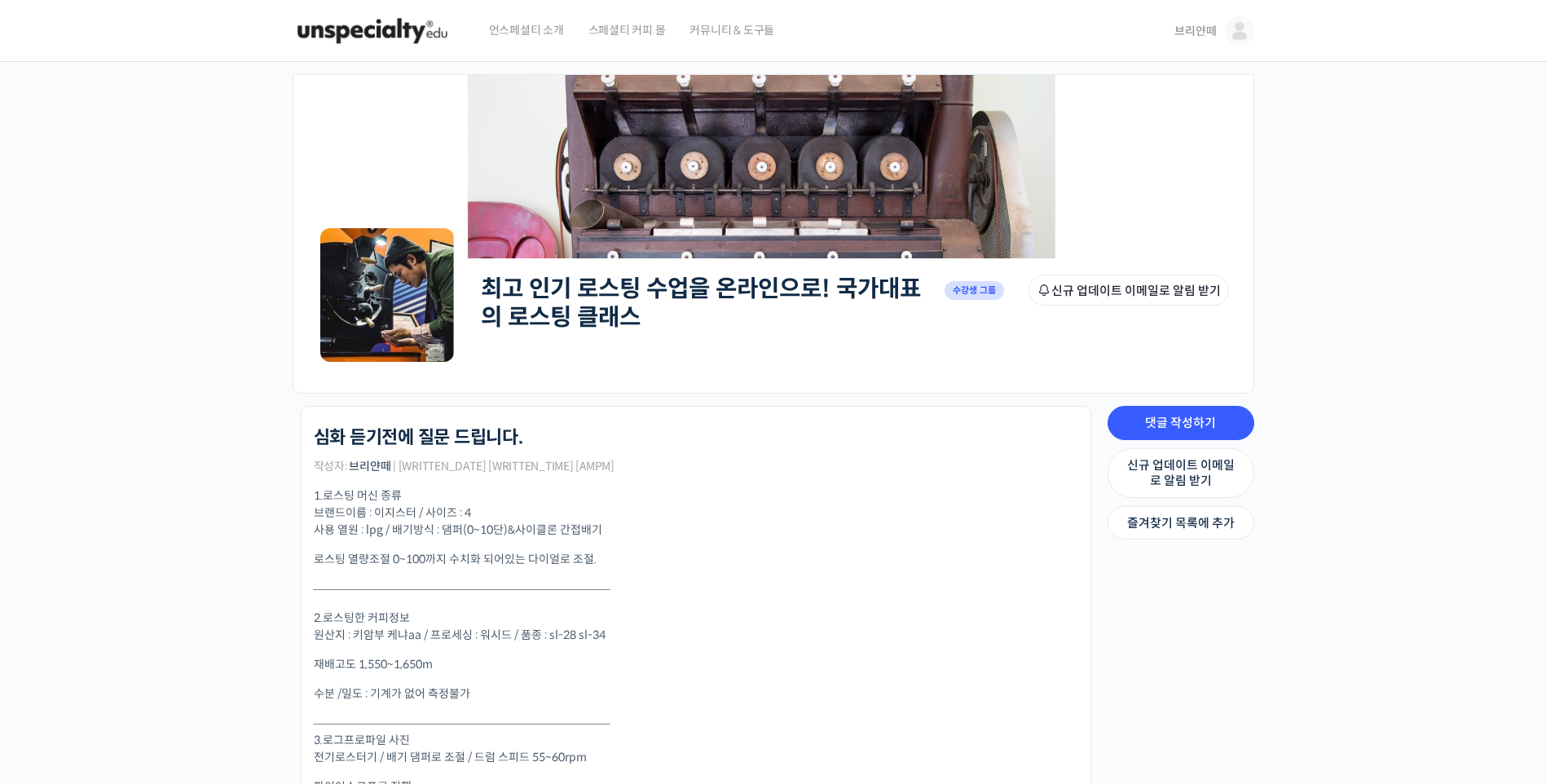 scroll, scrollTop: 0, scrollLeft: 0, axis: both 